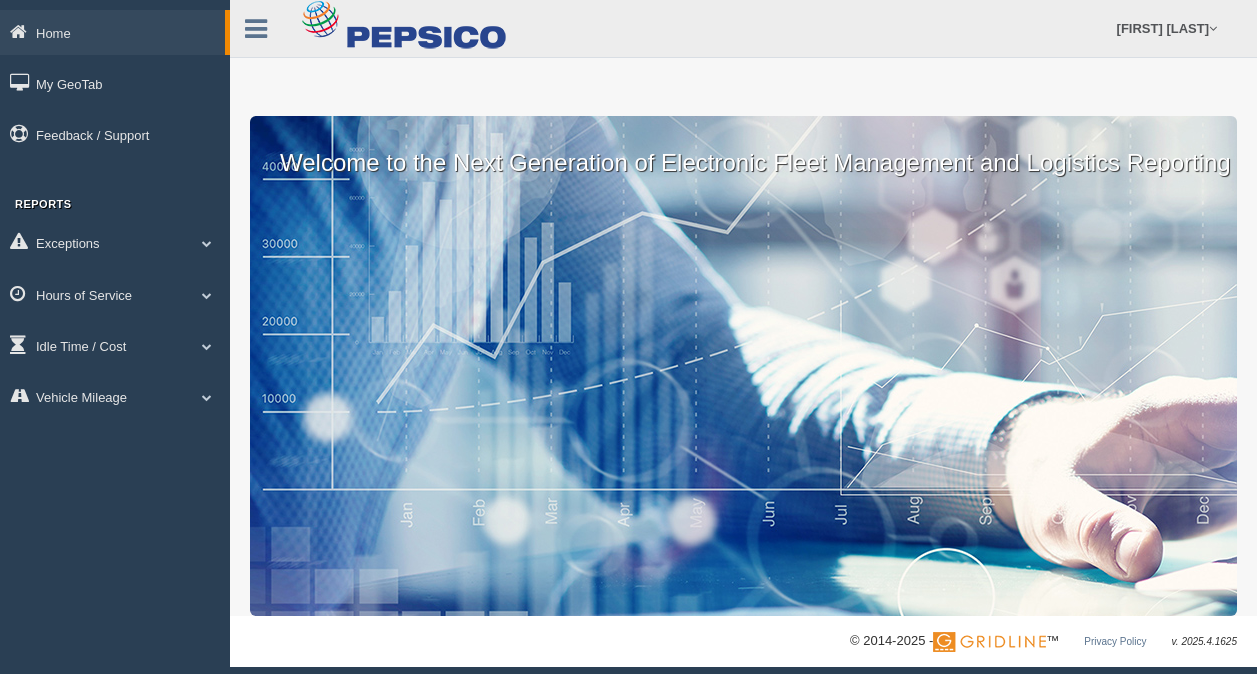 scroll, scrollTop: 0, scrollLeft: 0, axis: both 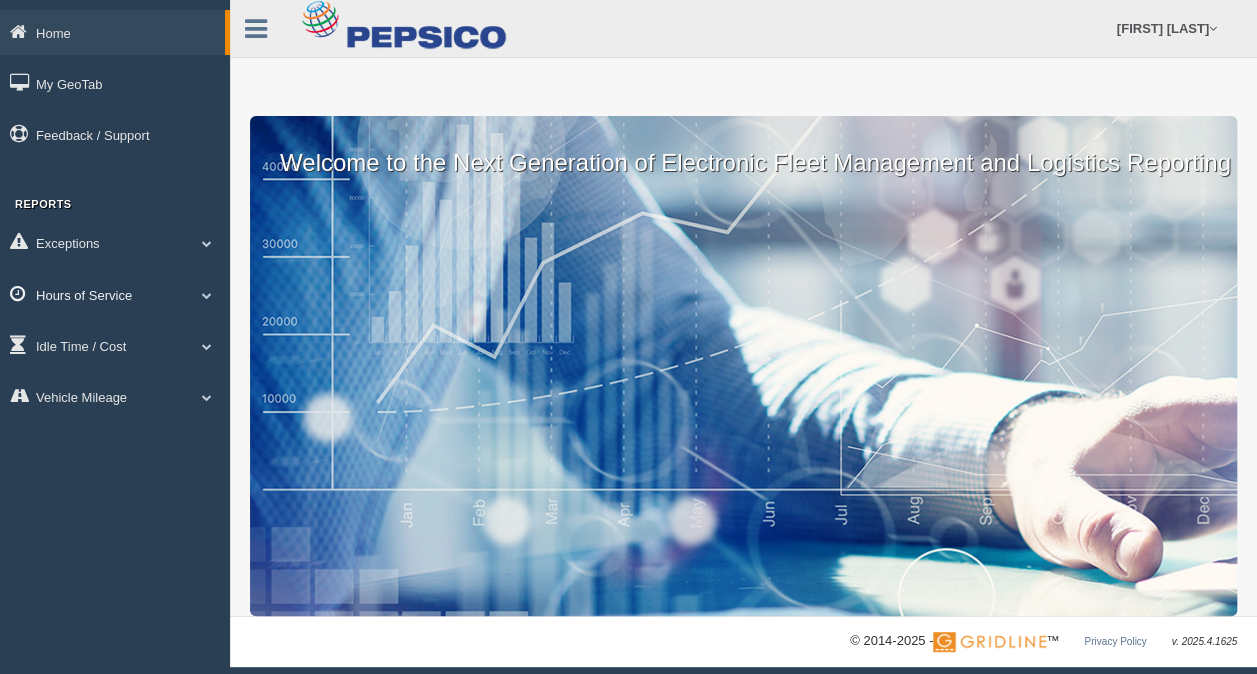 click at bounding box center [207, 243] 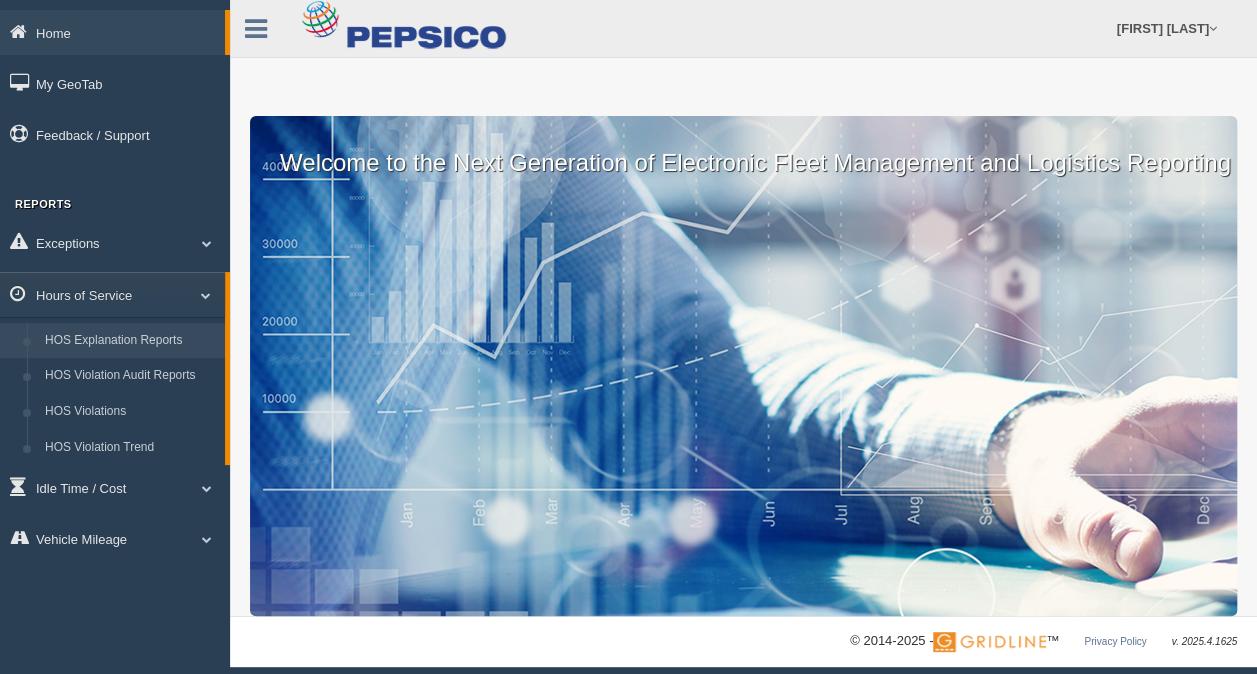 click on "HOS Explanation Reports" at bounding box center (130, 341) 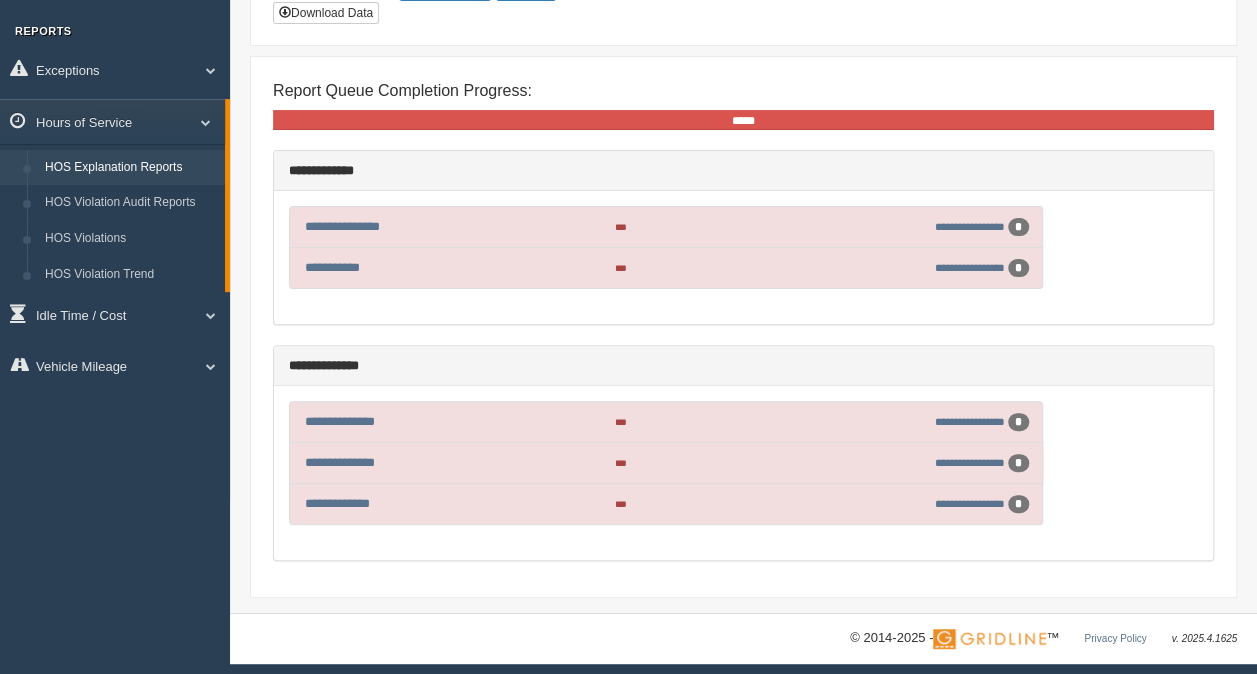 scroll, scrollTop: 0, scrollLeft: 0, axis: both 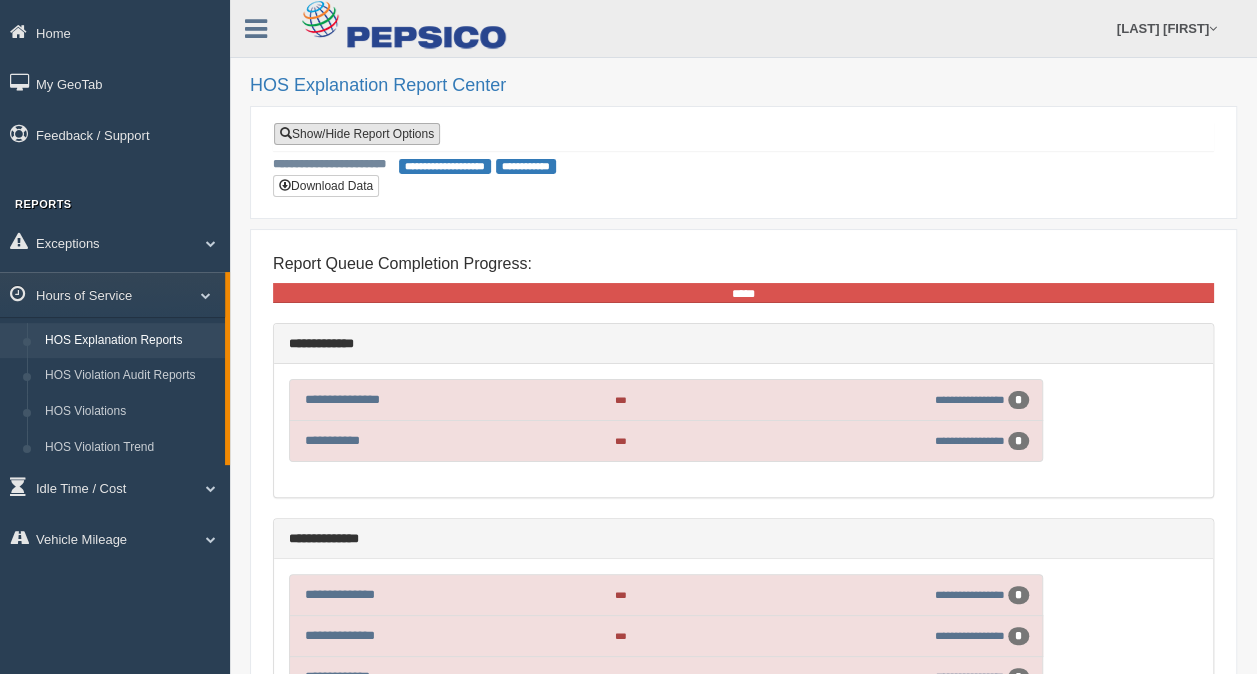 click on "Show/Hide Report Options" at bounding box center (357, 134) 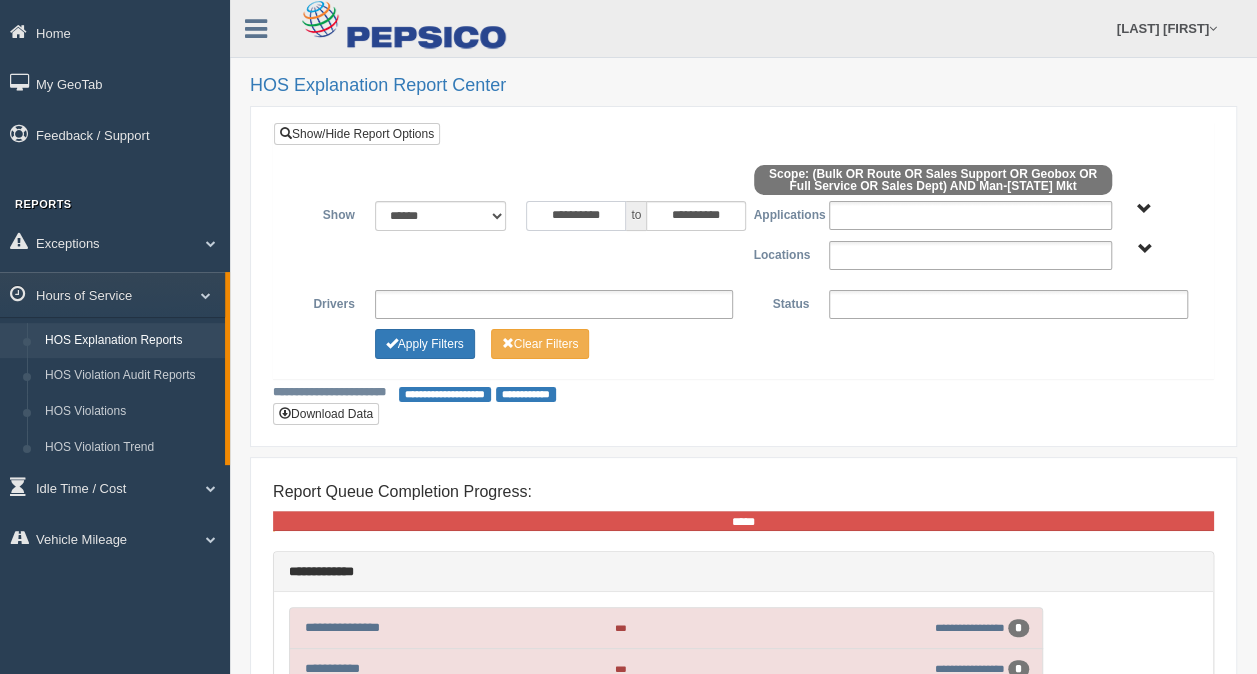 click on "**********" at bounding box center [576, 216] 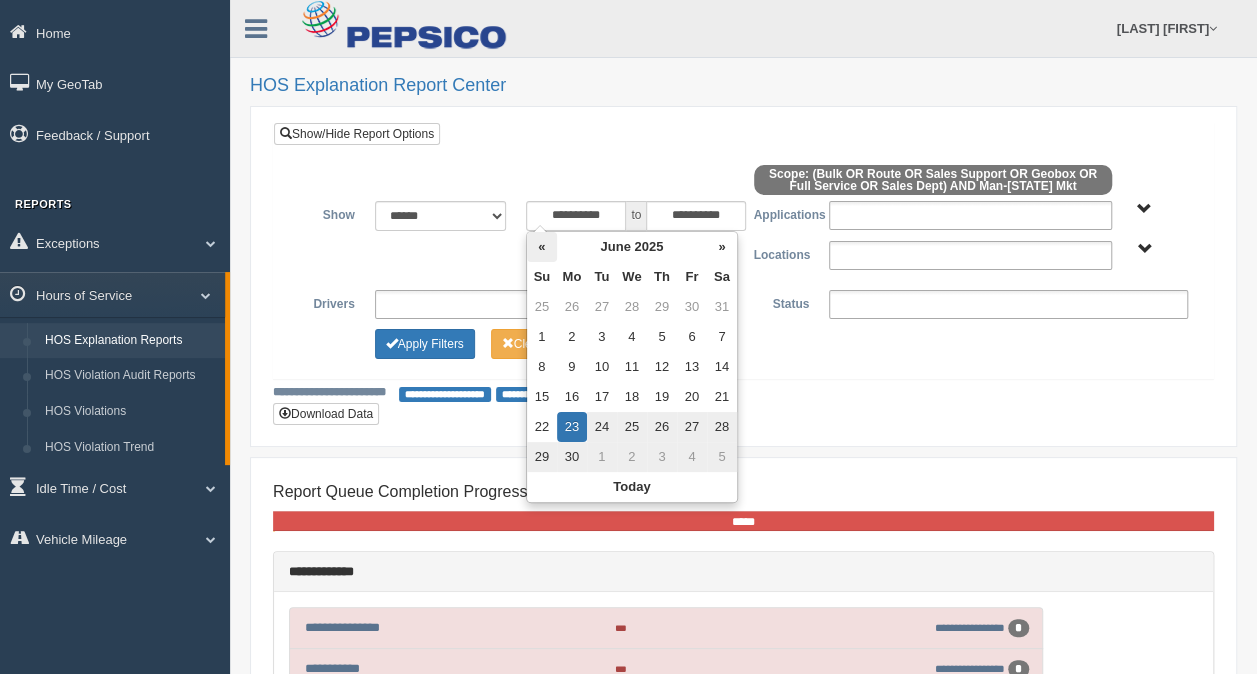 click on "«" at bounding box center (542, 247) 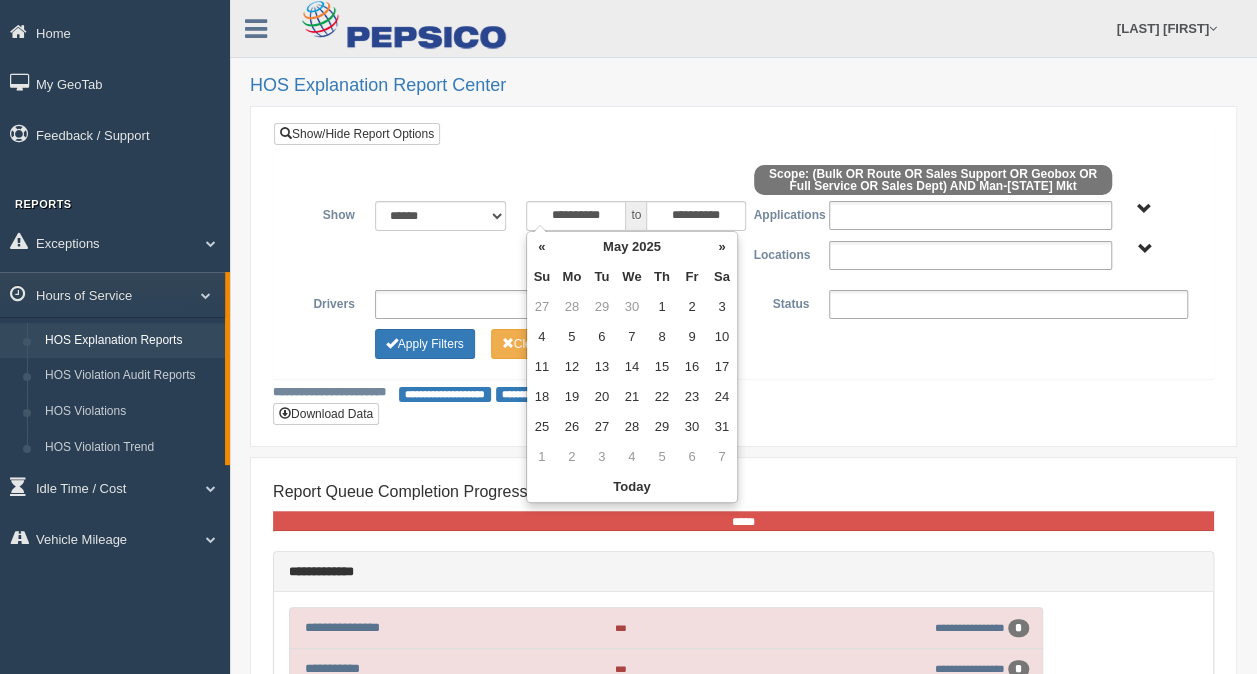 click on "«" at bounding box center (542, 247) 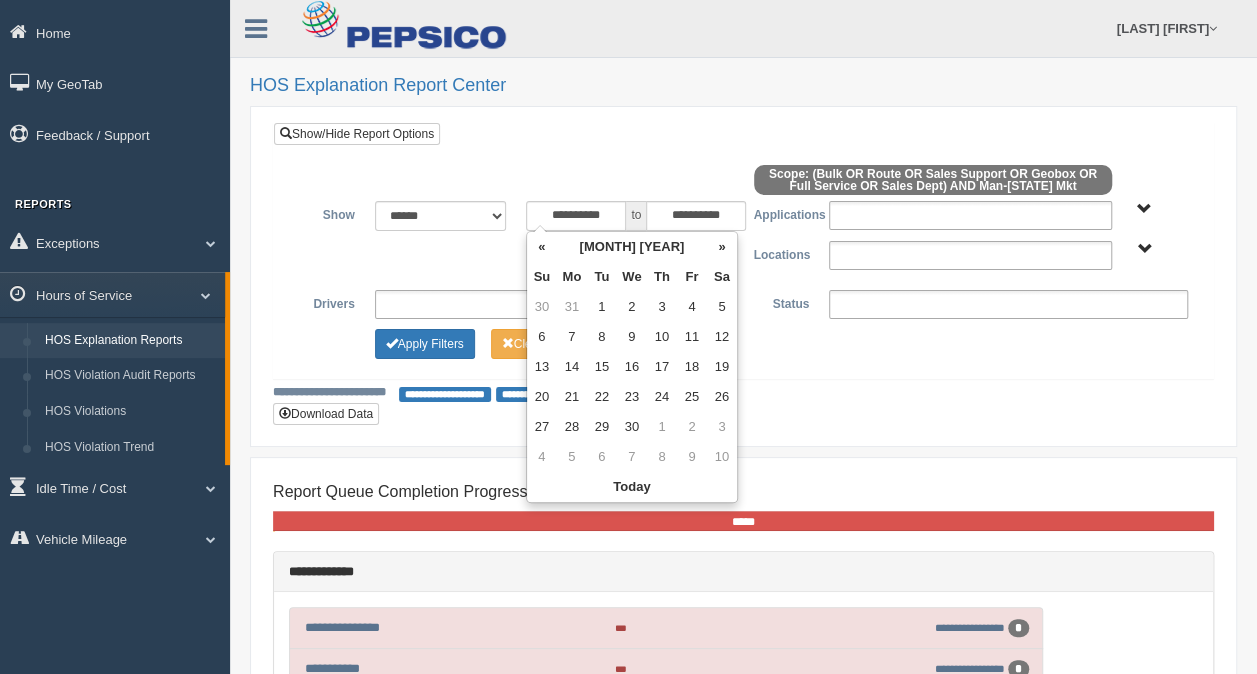 click on "«" at bounding box center (542, 247) 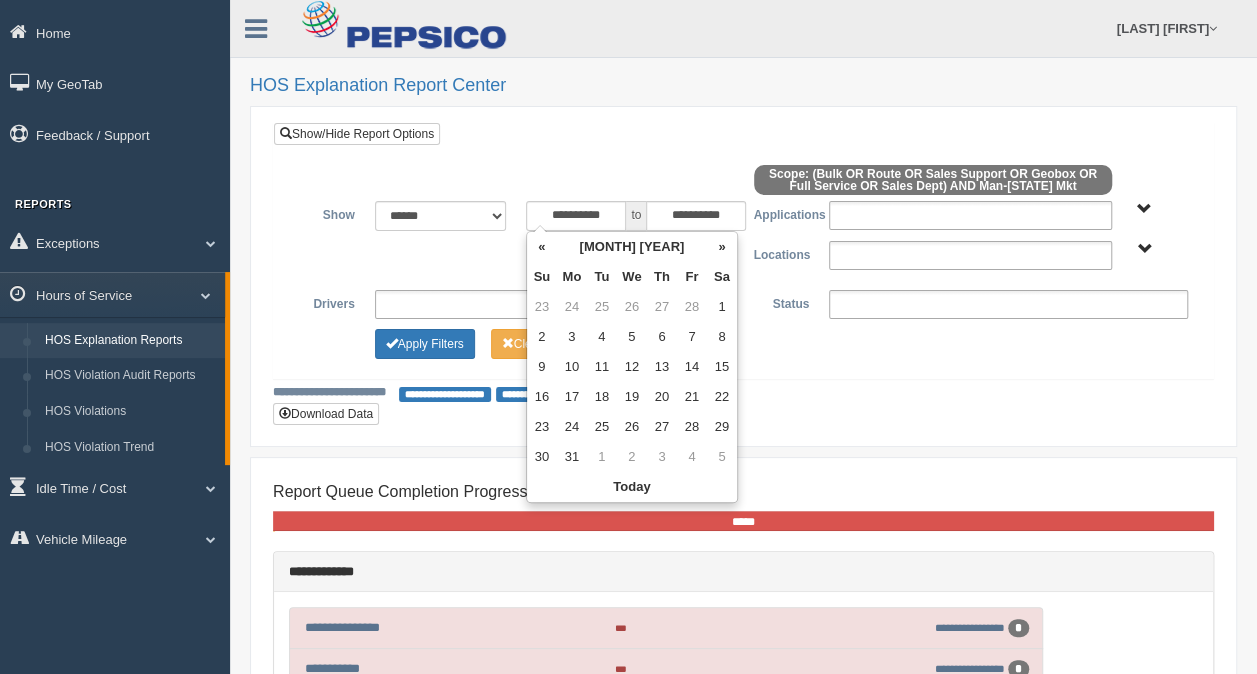 click on "«" at bounding box center (542, 247) 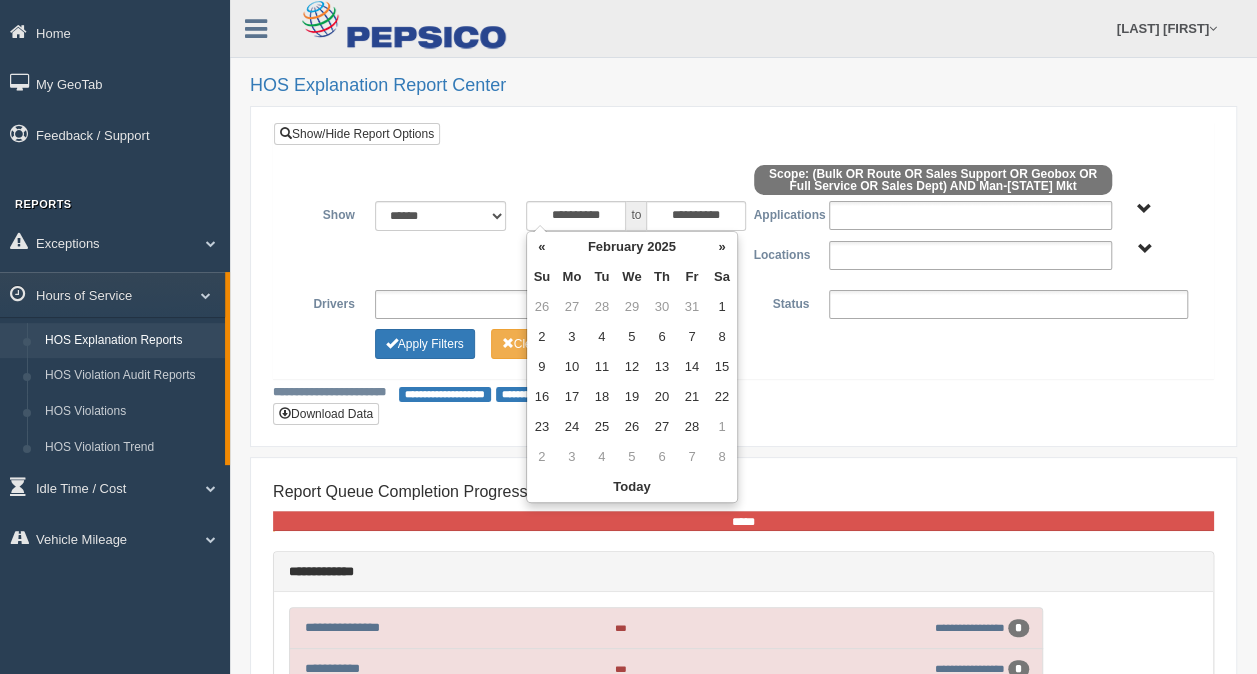 click on "«" at bounding box center (542, 247) 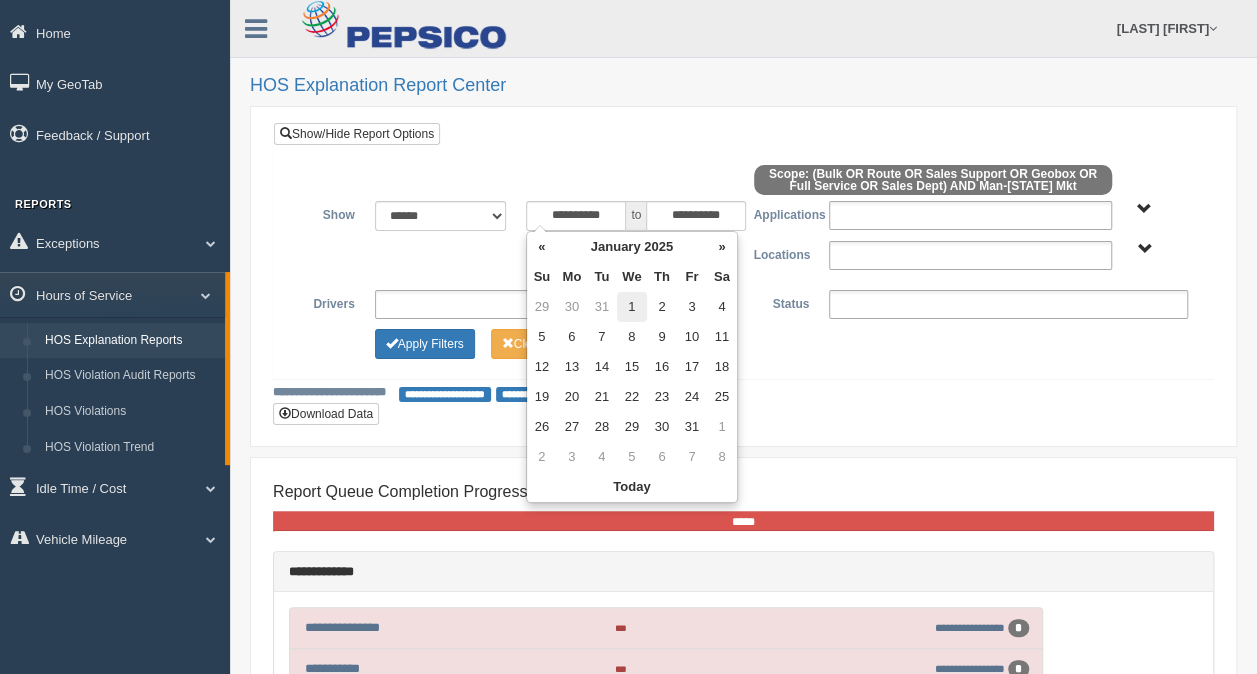 click on "1" at bounding box center (632, 307) 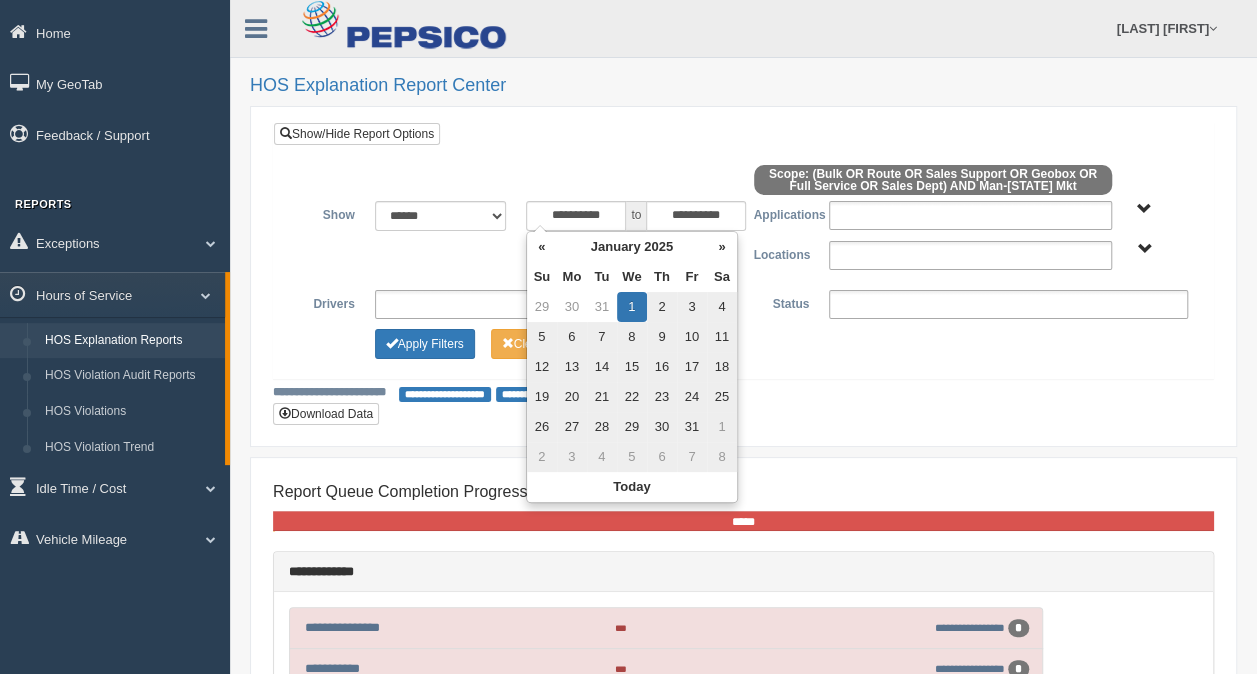 click on "**********" at bounding box center [743, 276] 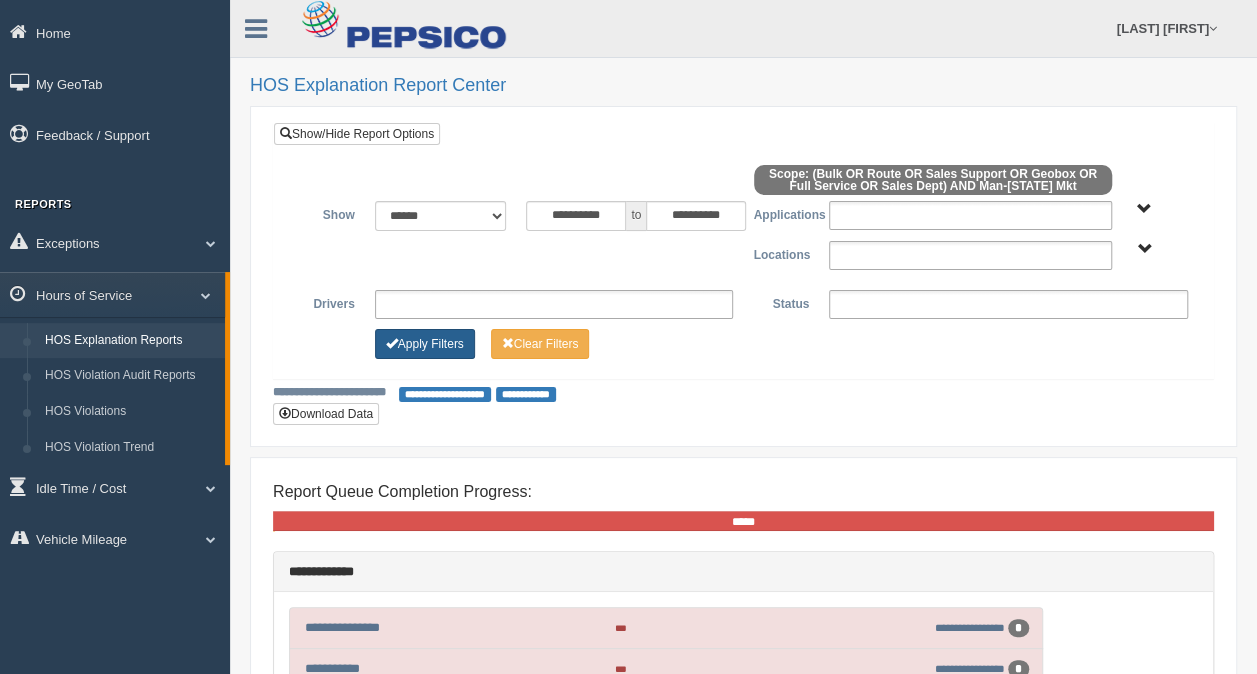 click on "Apply Filters" at bounding box center (425, 344) 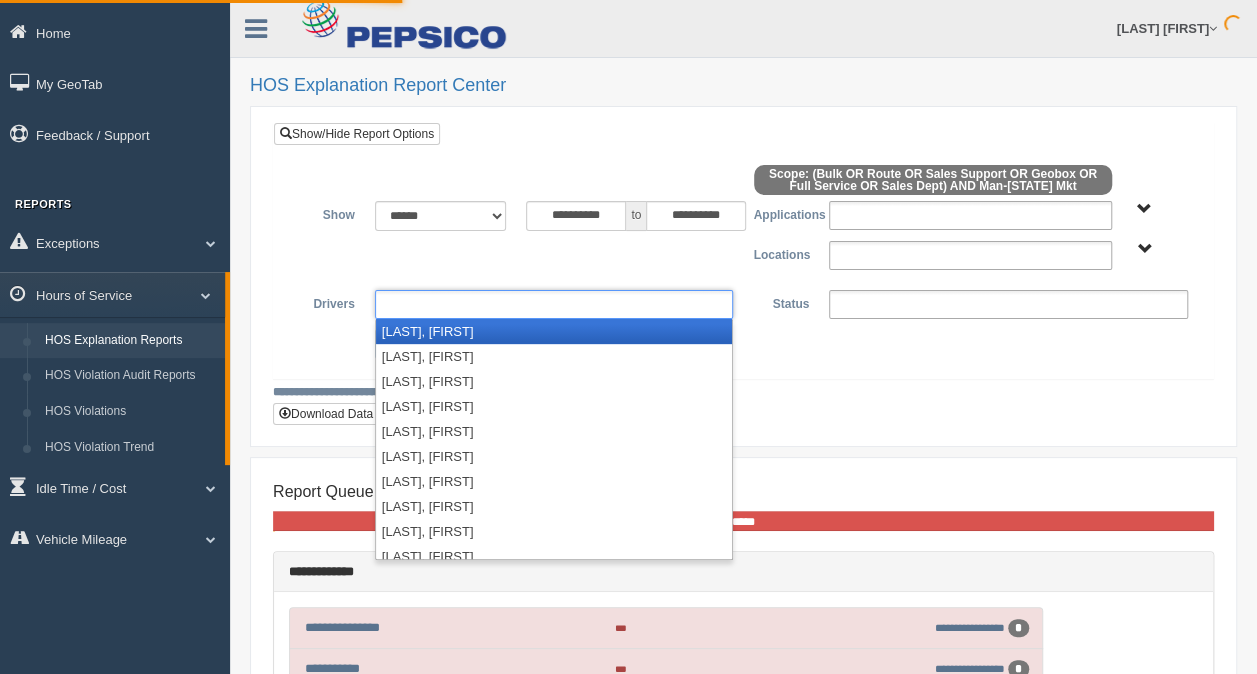 click at bounding box center [554, 304] 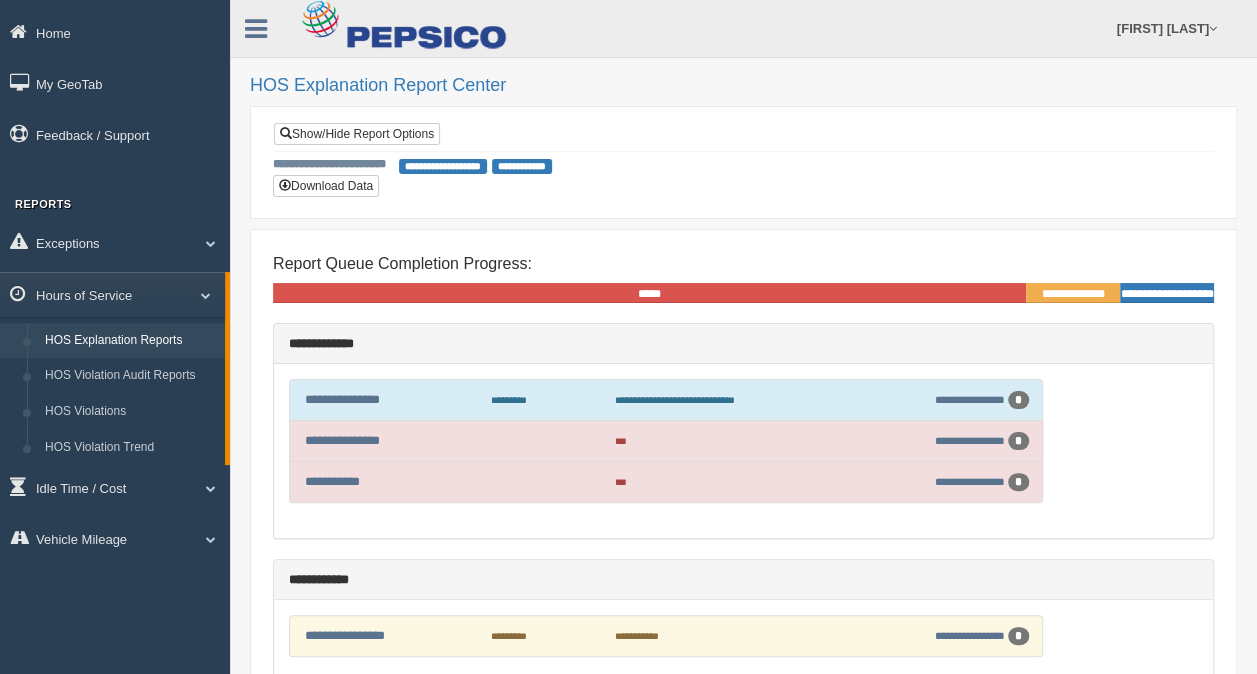 scroll, scrollTop: 410, scrollLeft: 0, axis: vertical 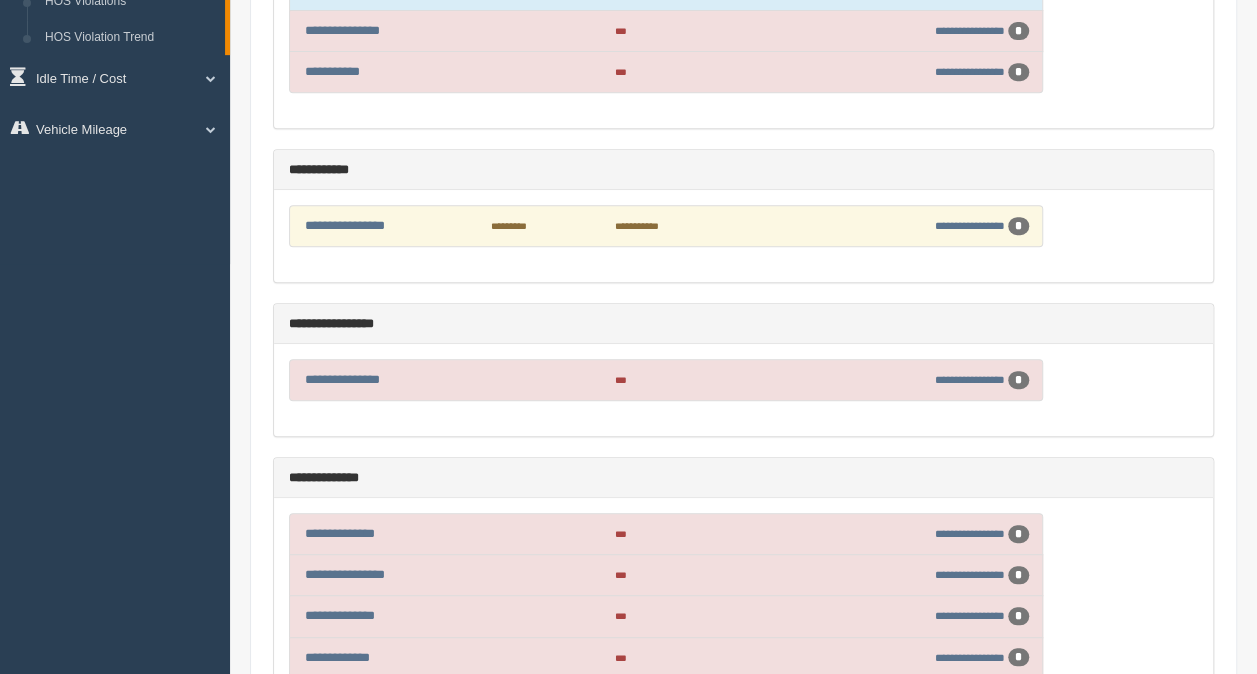 click on "**********" at bounding box center (946, 226) 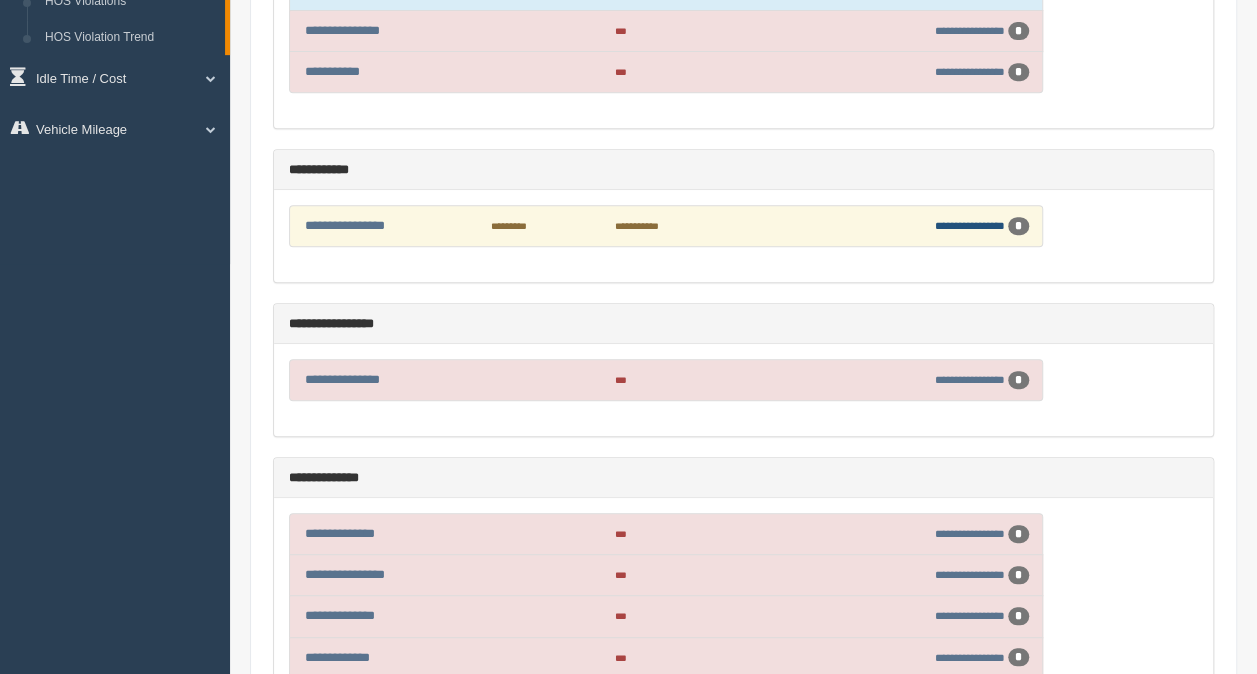 click on "**********" at bounding box center (970, 225) 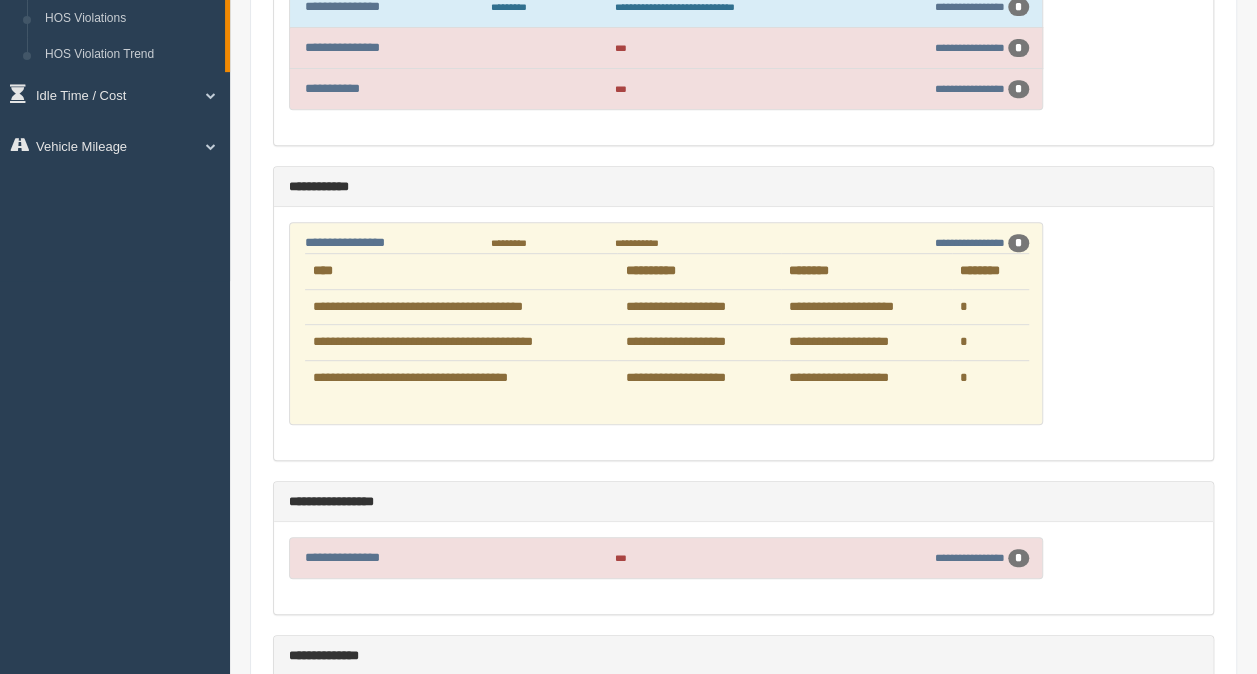 scroll, scrollTop: 394, scrollLeft: 0, axis: vertical 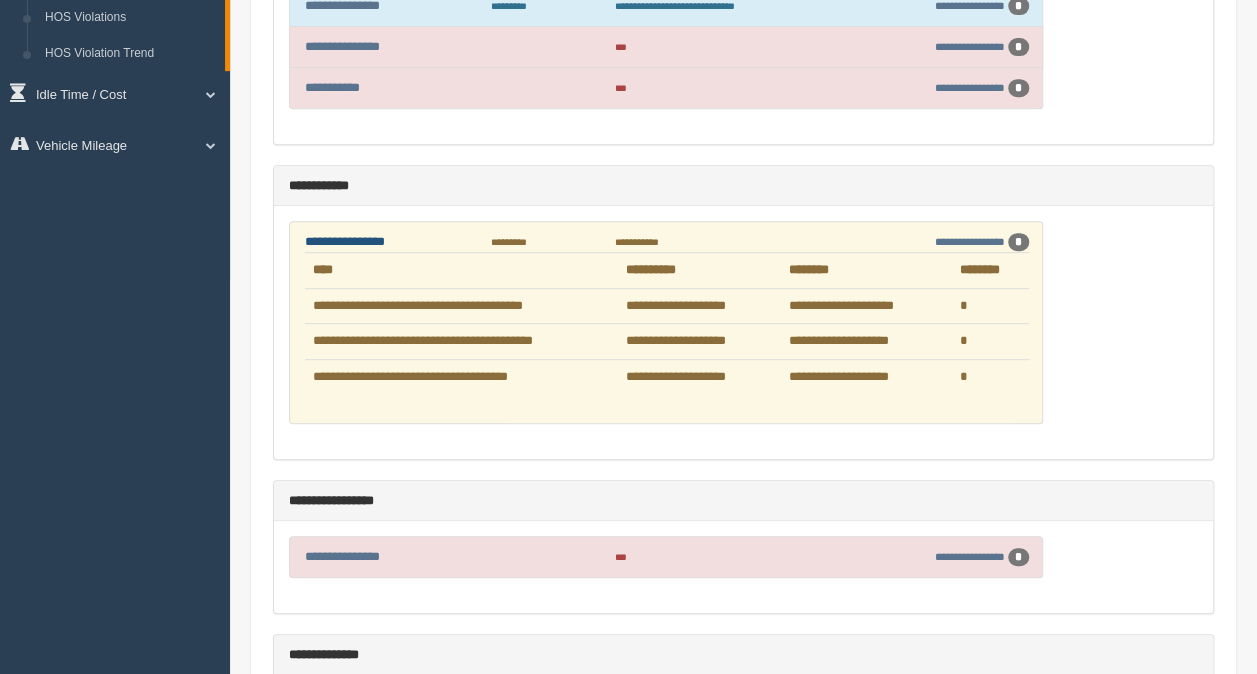 click on "**********" at bounding box center [345, 241] 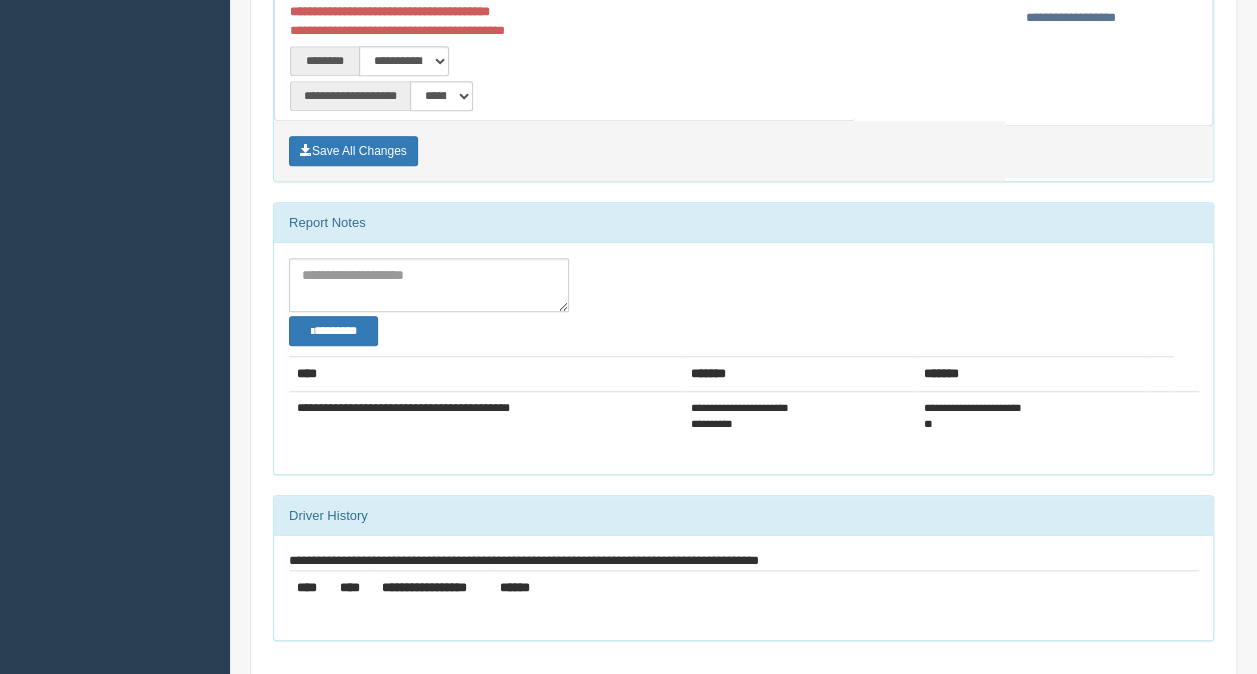scroll, scrollTop: 718, scrollLeft: 0, axis: vertical 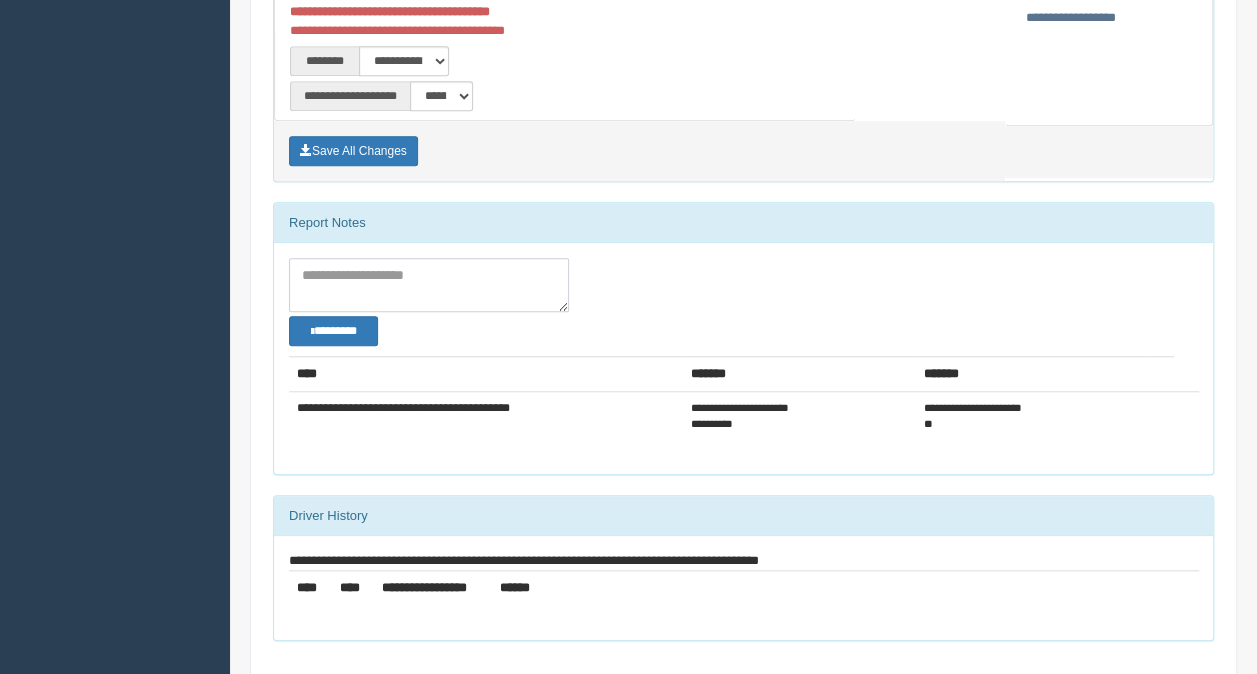 click at bounding box center (429, 285) 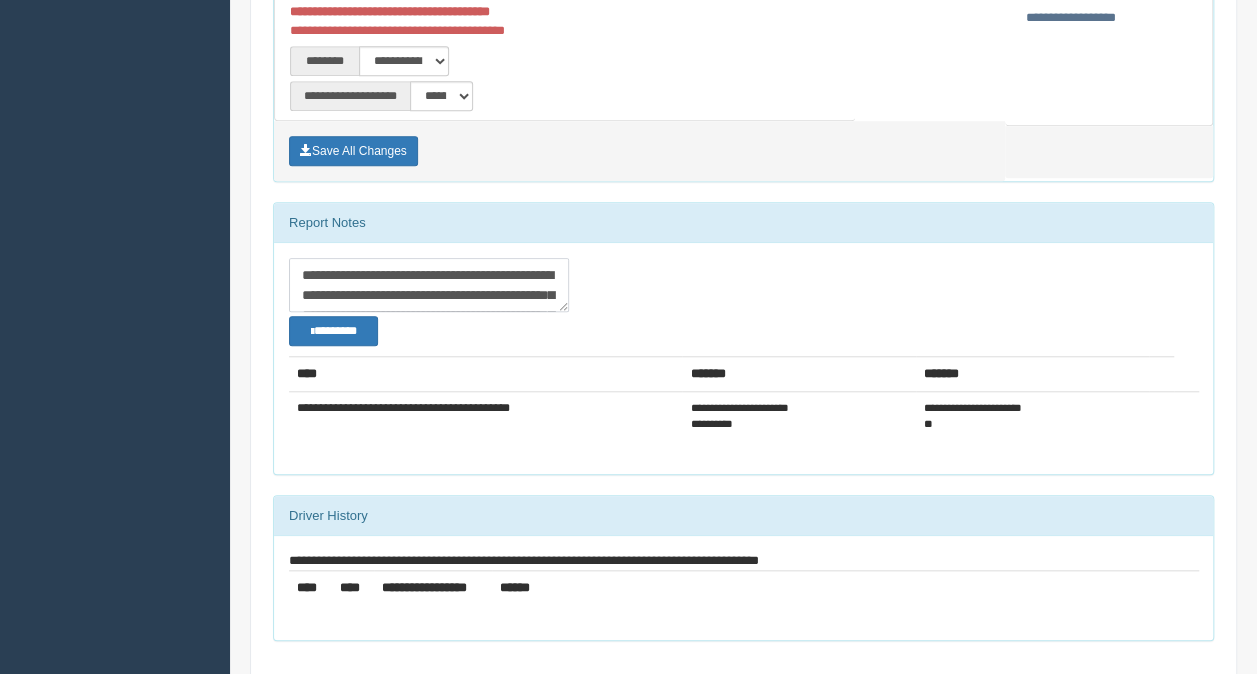 scroll, scrollTop: 392, scrollLeft: 0, axis: vertical 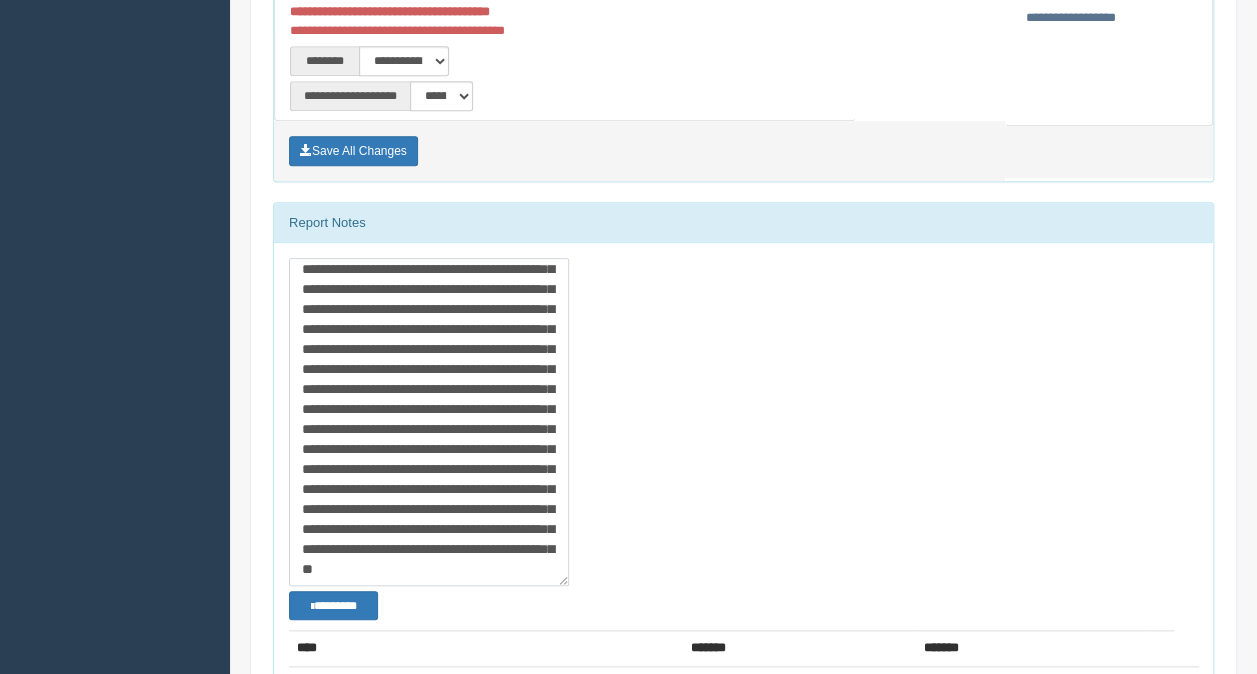drag, startPoint x: 556, startPoint y: 299, endPoint x: 1018, endPoint y: 583, distance: 542.3099 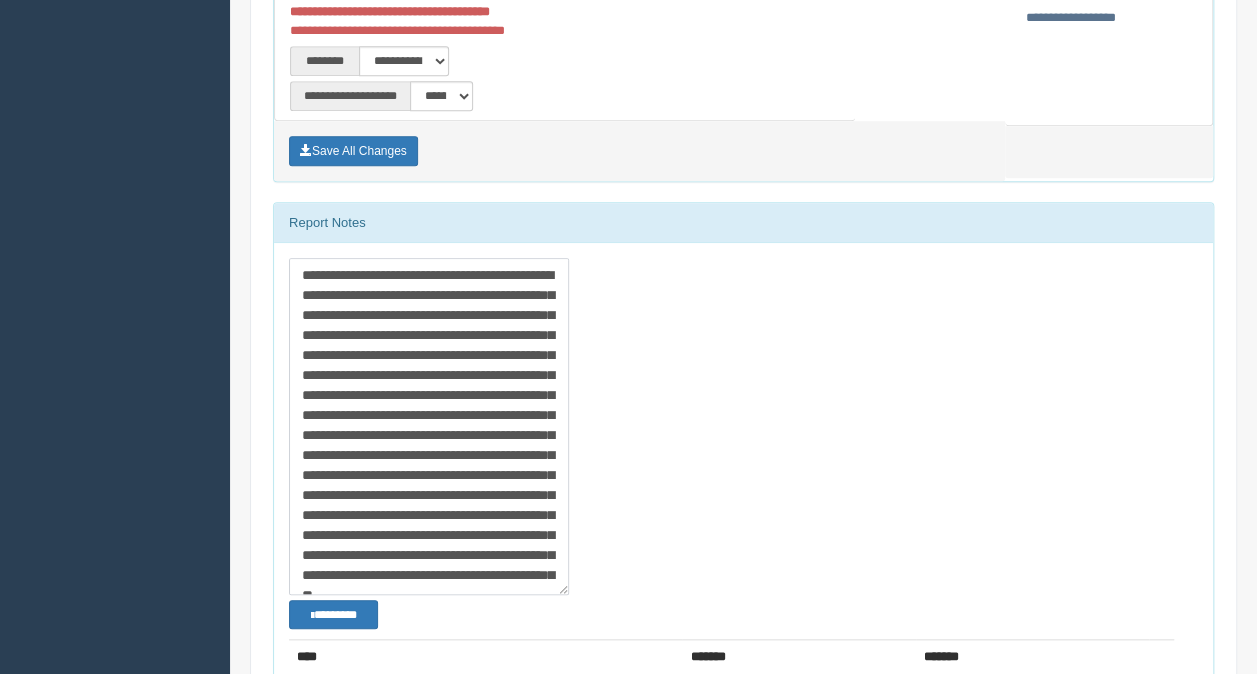 scroll, scrollTop: 116, scrollLeft: 0, axis: vertical 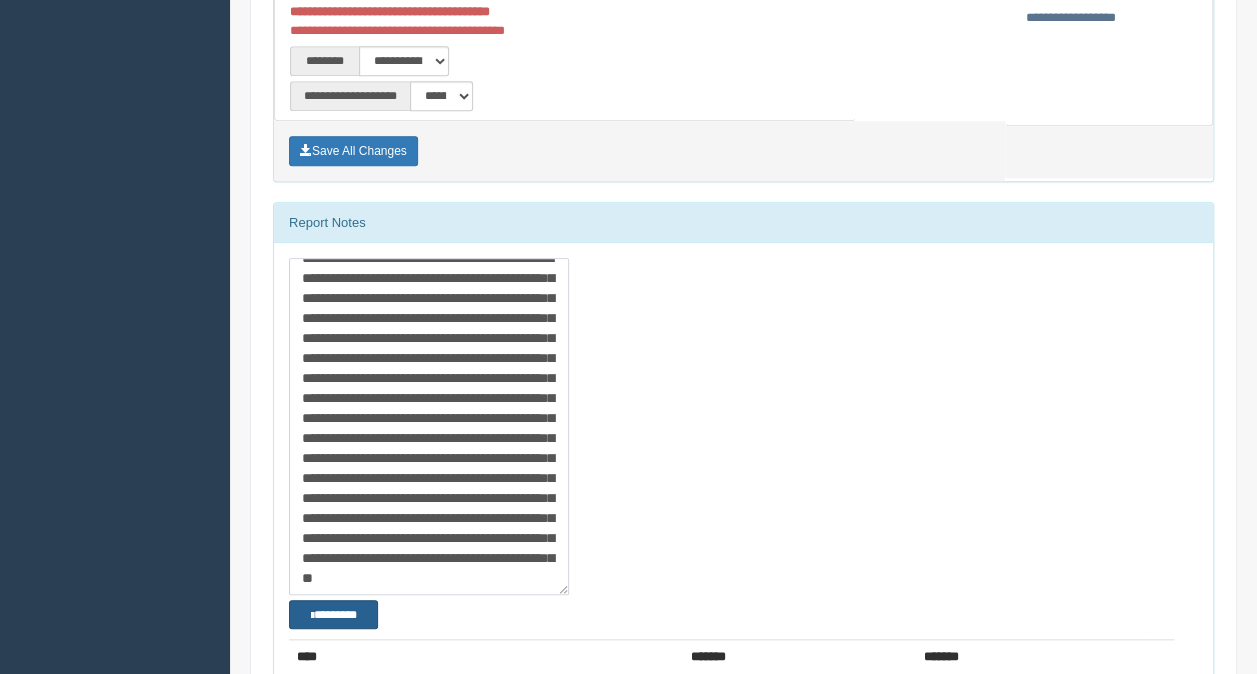 type on "**********" 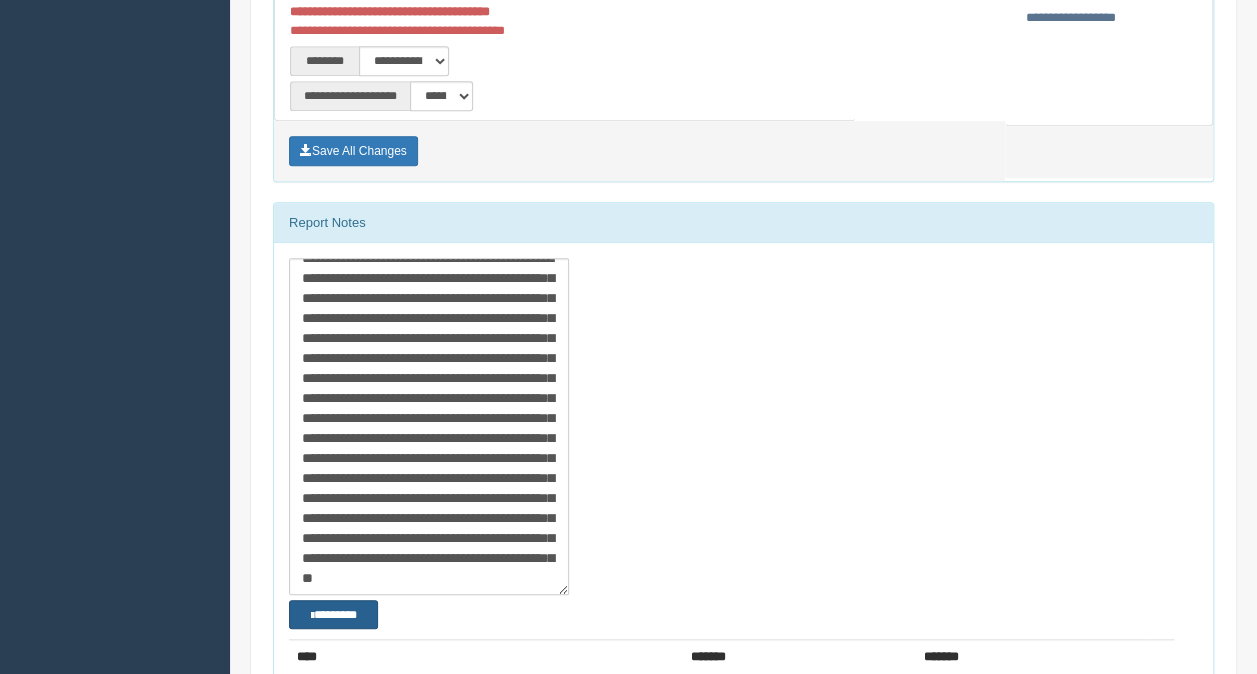 click on "********" at bounding box center [333, 614] 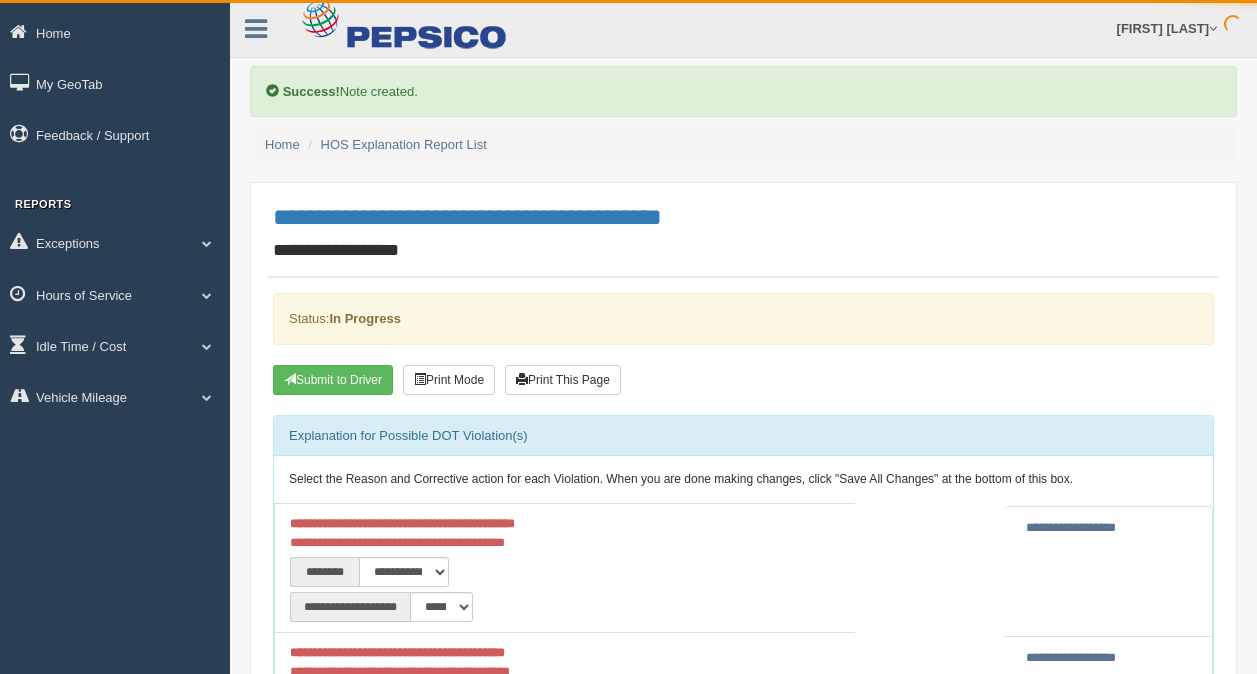 scroll, scrollTop: 0, scrollLeft: 0, axis: both 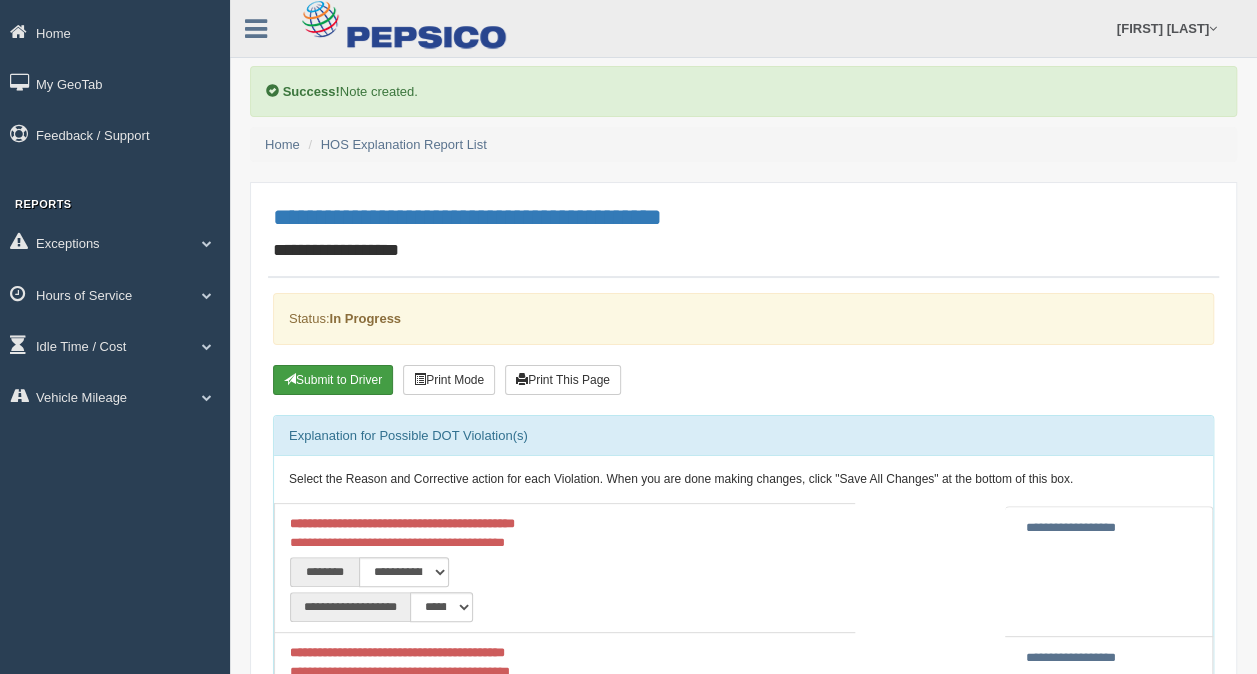 click on "Submit to Driver" at bounding box center (333, 380) 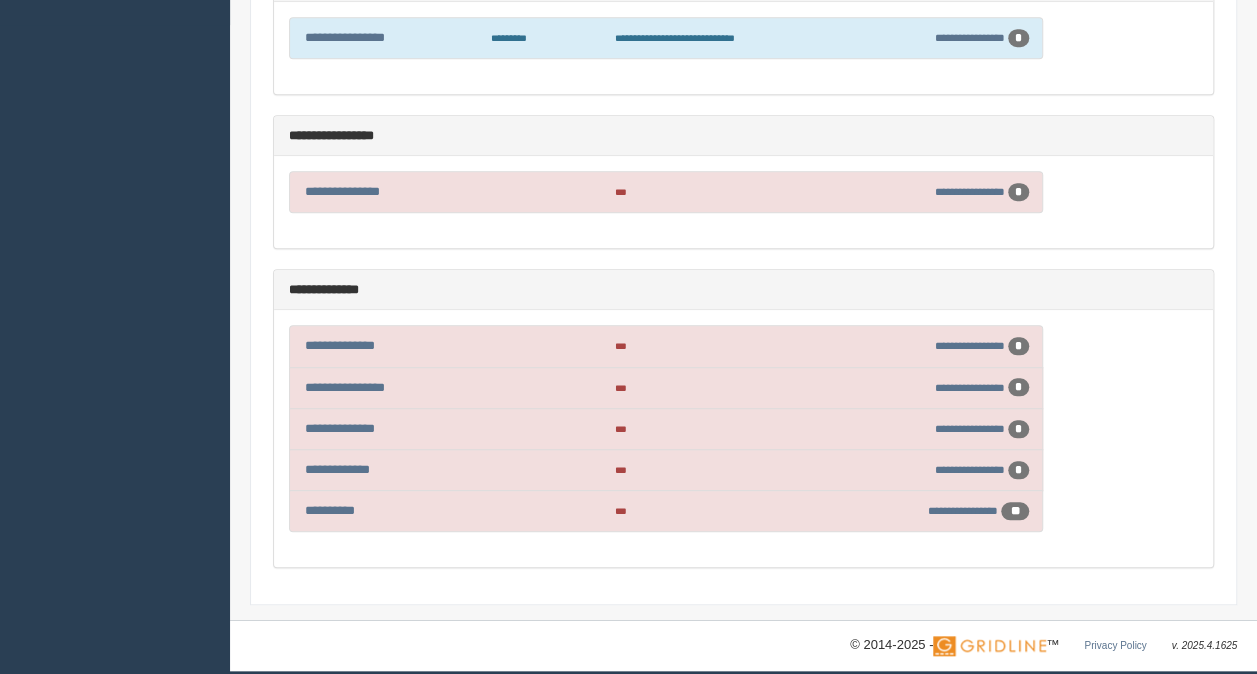 scroll, scrollTop: 650, scrollLeft: 0, axis: vertical 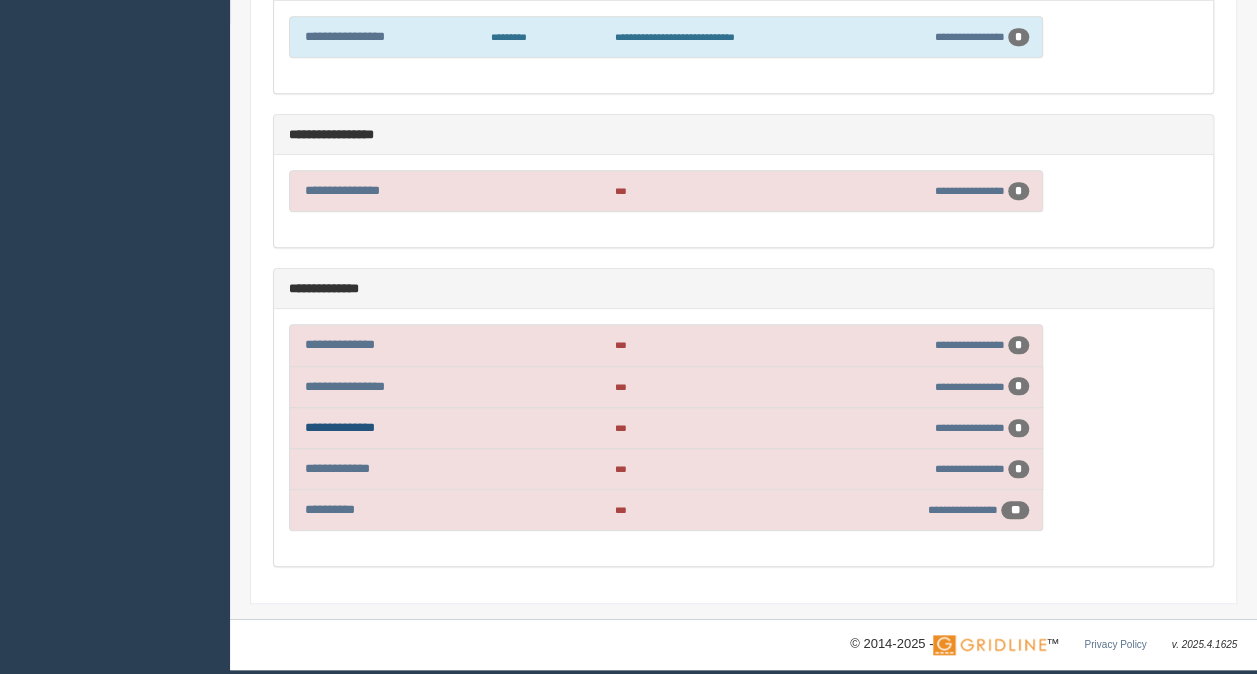 click on "**********" at bounding box center [340, 427] 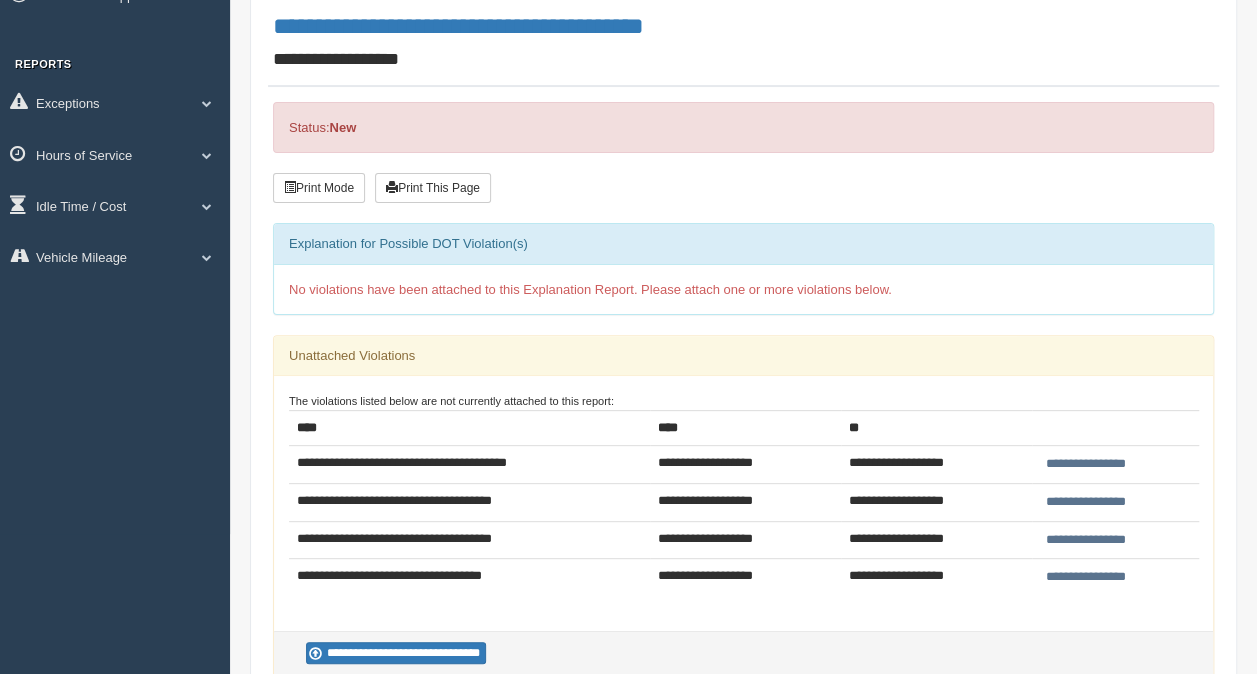 scroll, scrollTop: 0, scrollLeft: 0, axis: both 